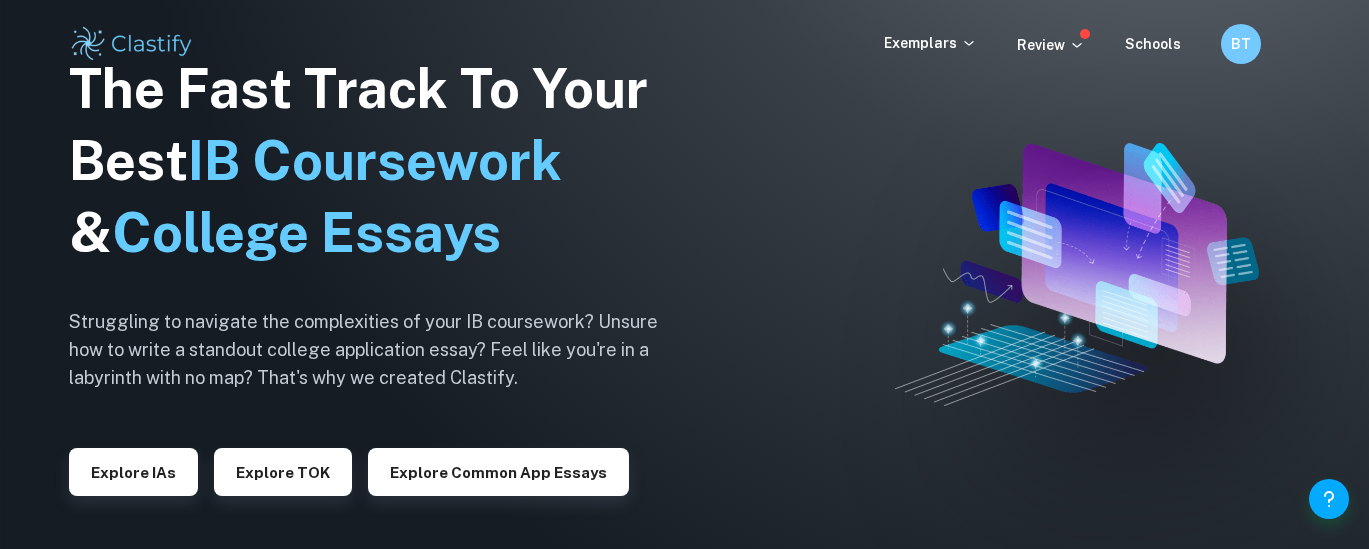 scroll, scrollTop: 0, scrollLeft: 0, axis: both 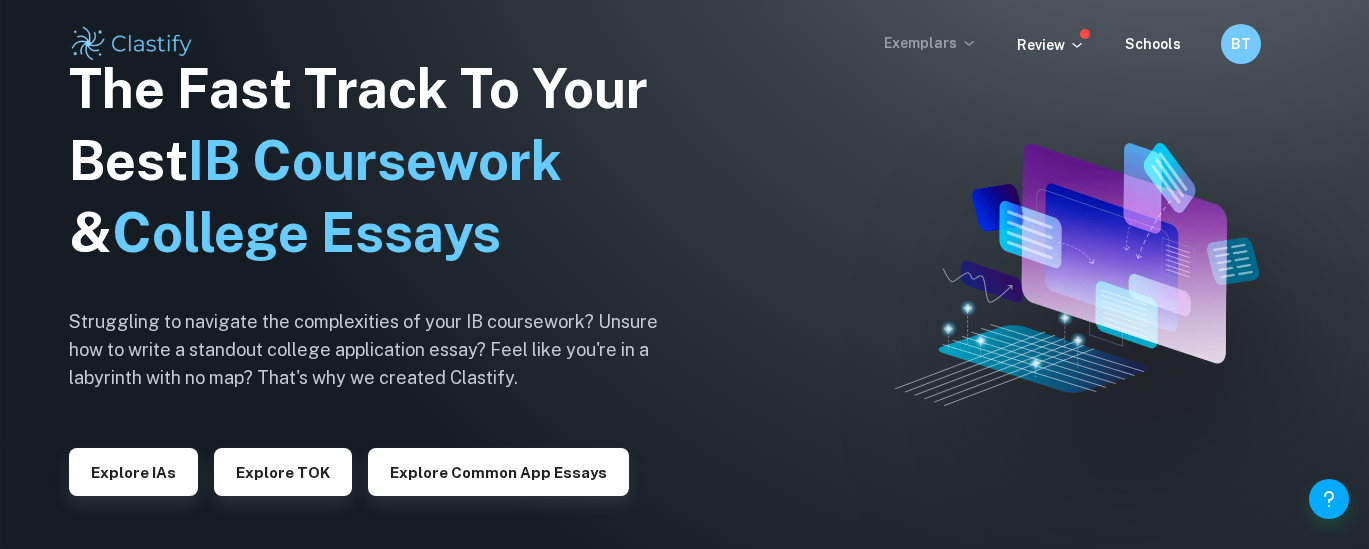 click on "Exemplars" at bounding box center (930, 43) 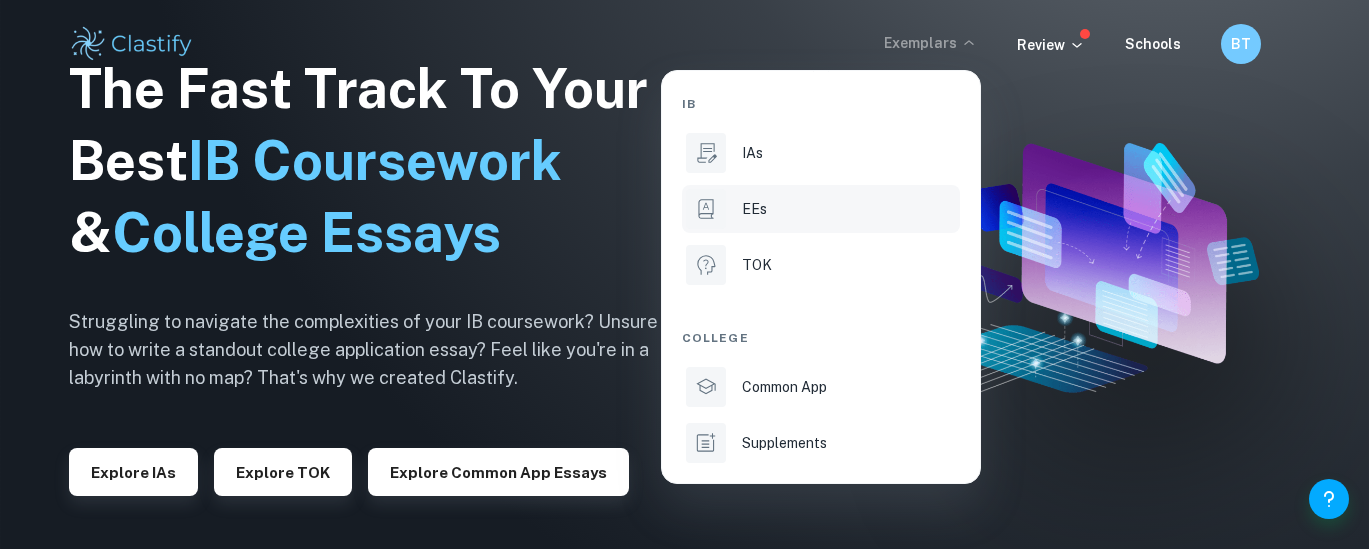 click on "EEs" at bounding box center (849, 209) 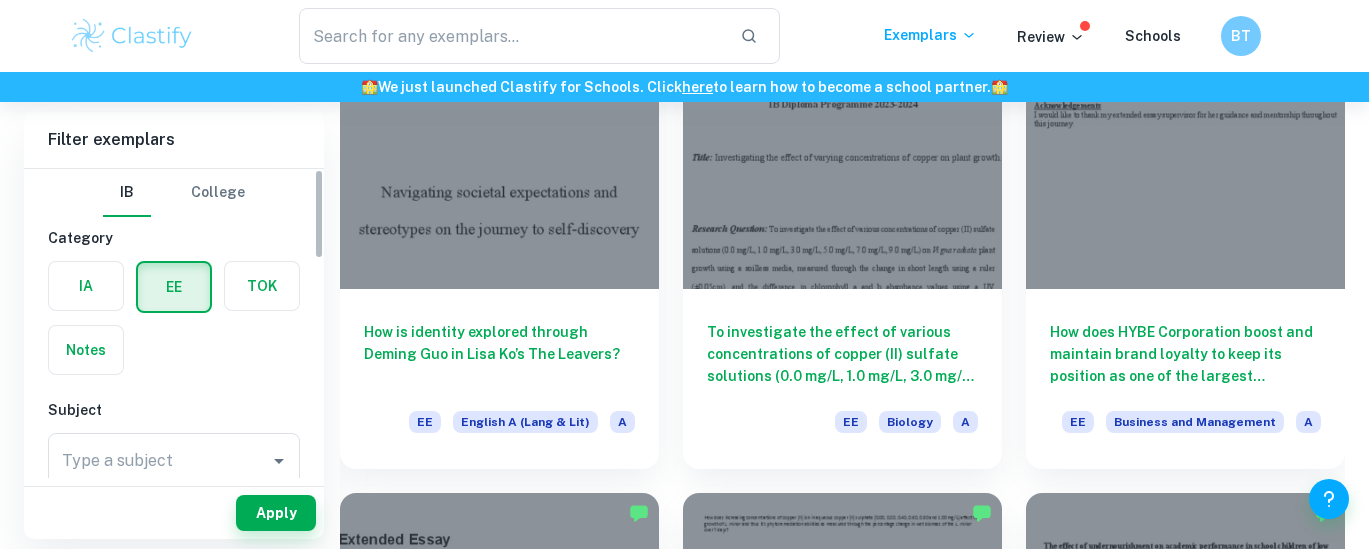 scroll, scrollTop: 644, scrollLeft: 0, axis: vertical 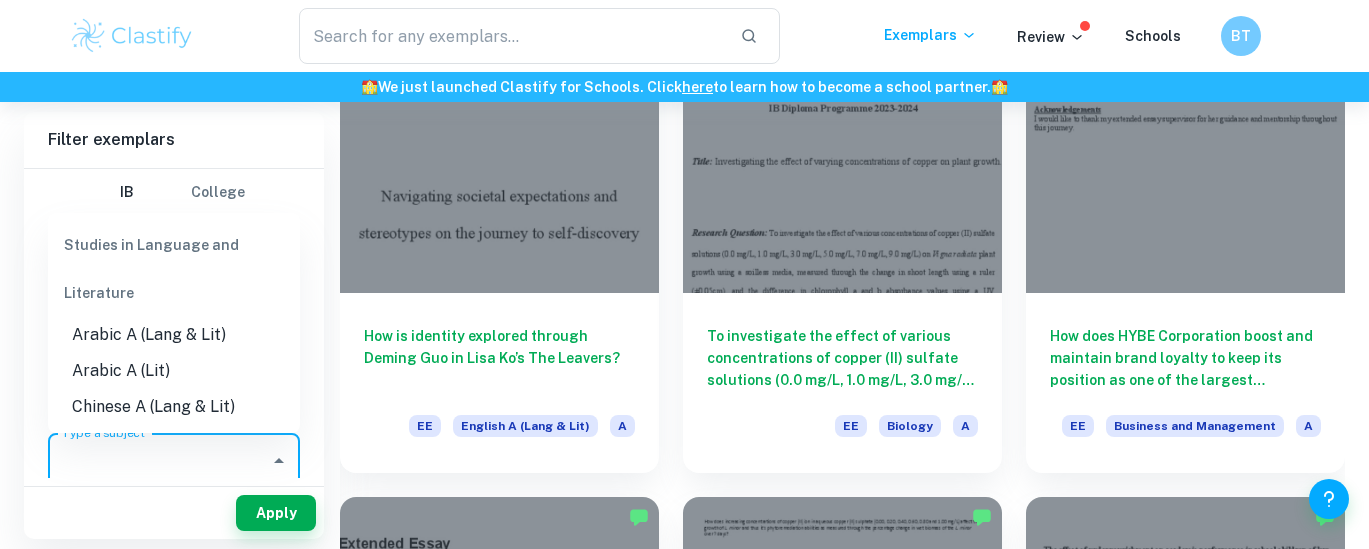 click on "Type a subject" at bounding box center (159, 461) 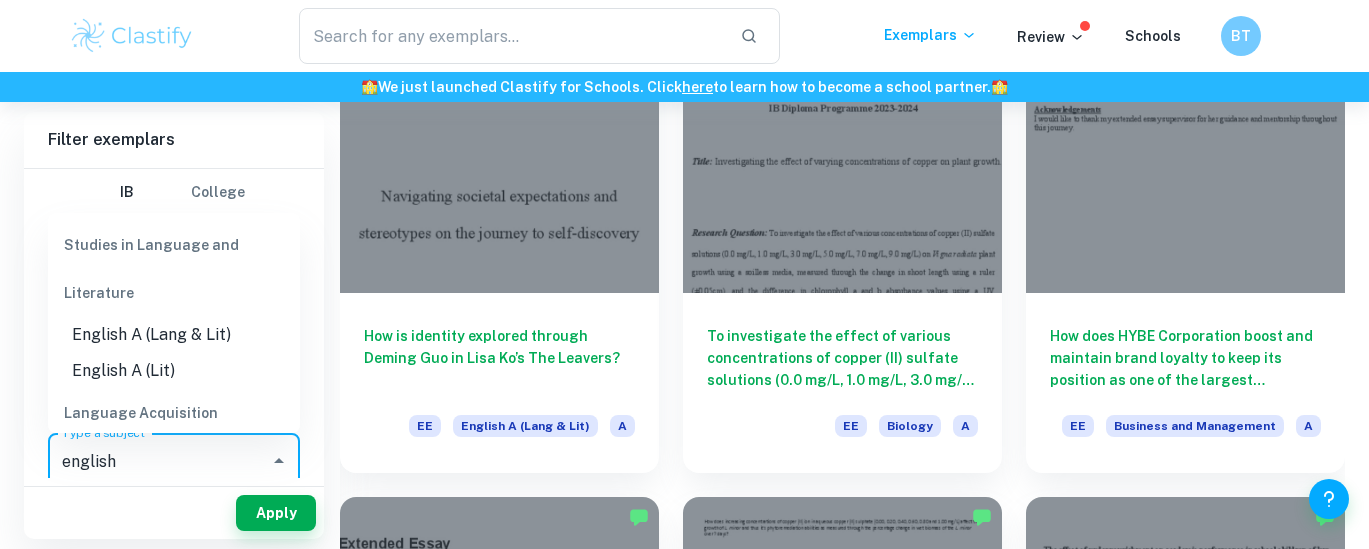 click on "English A (Lang & Lit)" at bounding box center (174, 335) 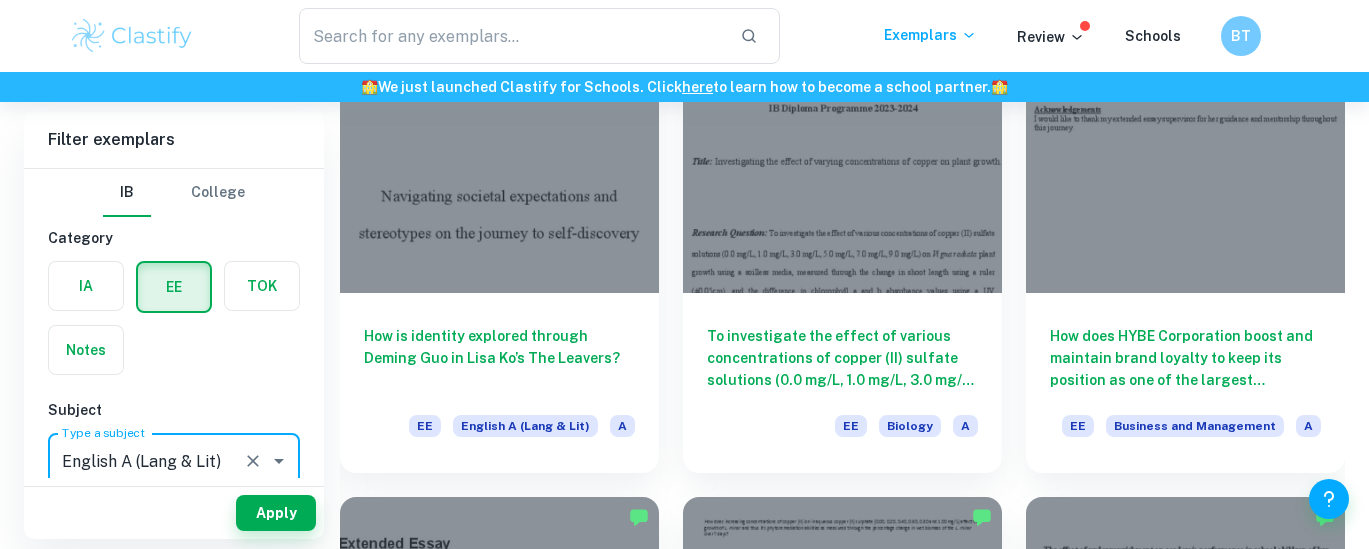 click at bounding box center (253, 461) 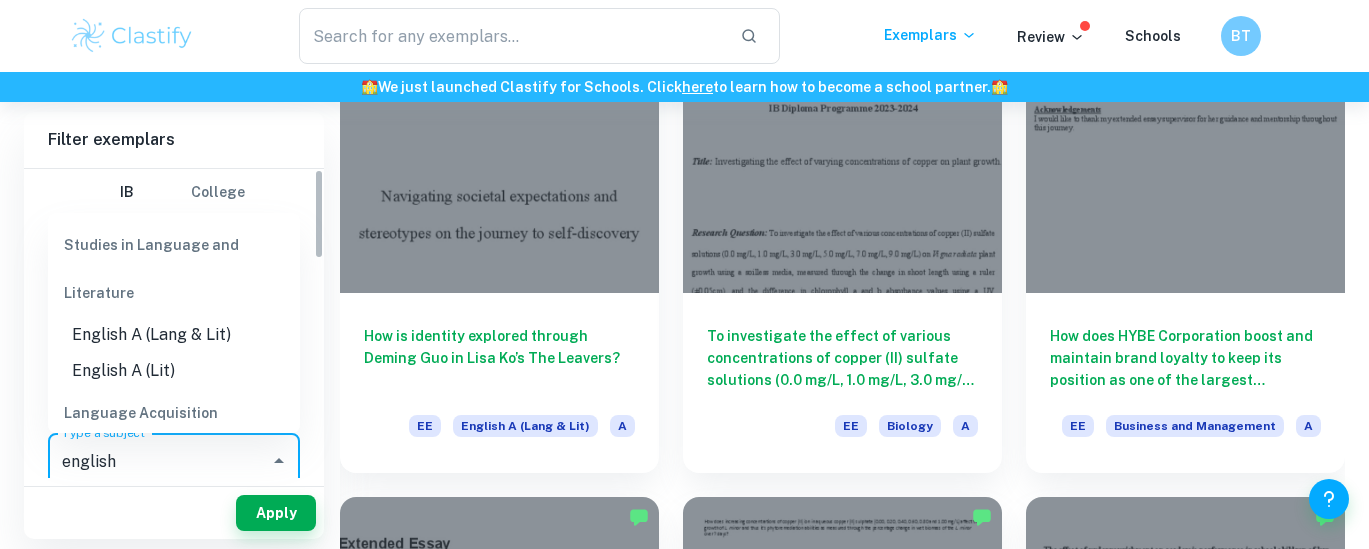 click on "English A (Lit)" at bounding box center [174, 371] 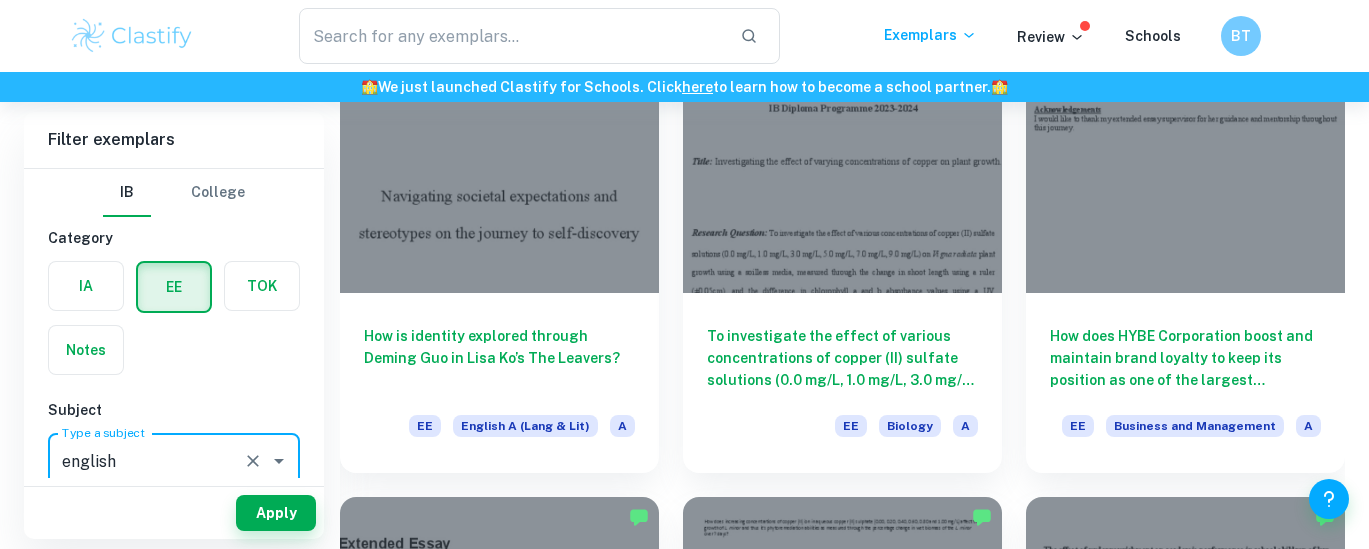 type on "English A (Lit)" 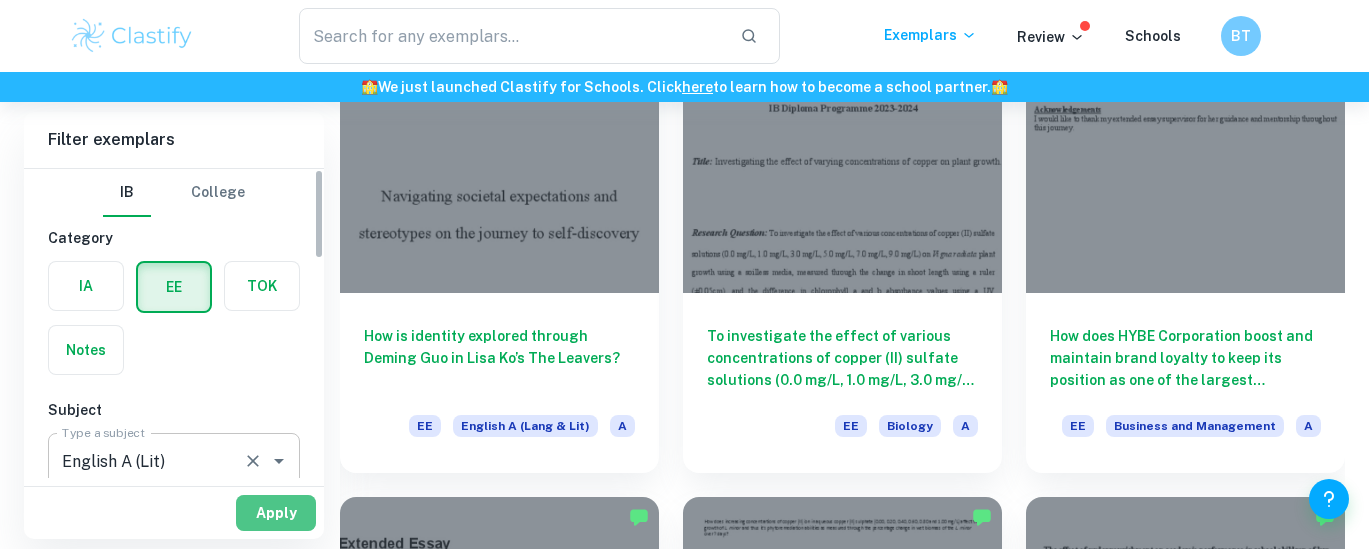 click on "Apply" at bounding box center (276, 513) 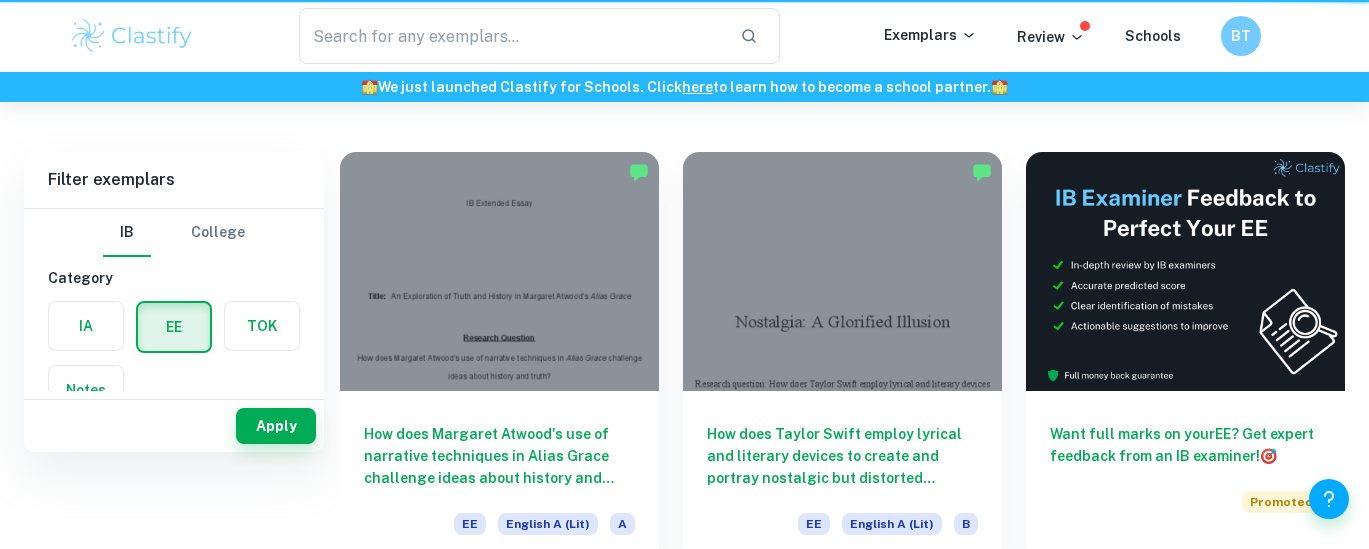 scroll, scrollTop: 0, scrollLeft: 0, axis: both 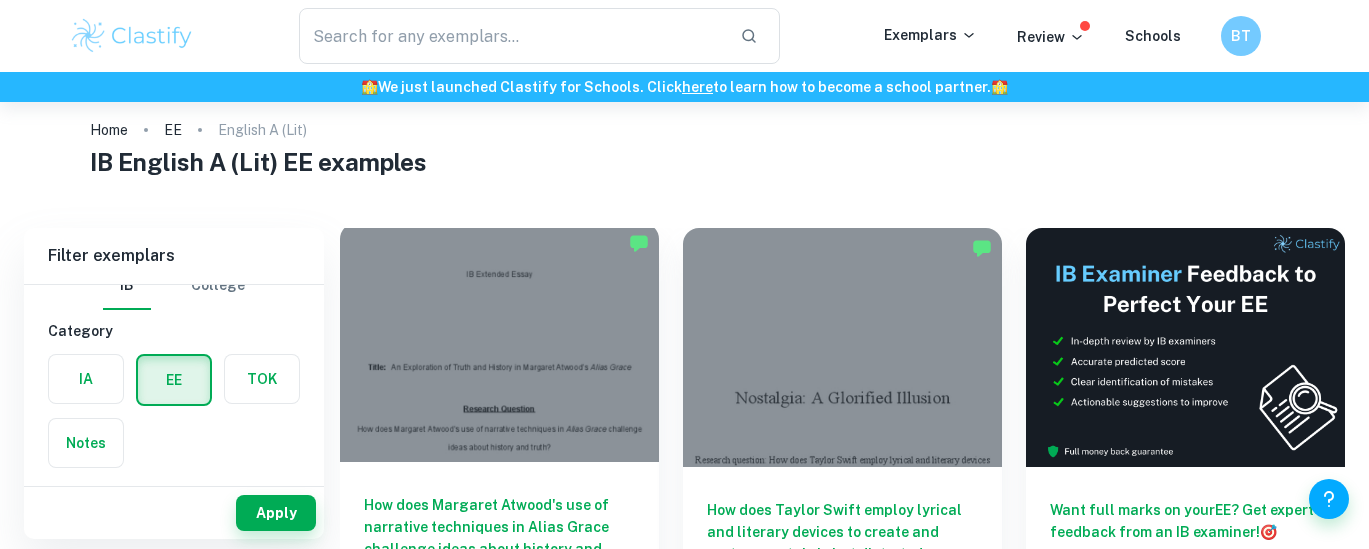 click at bounding box center [499, 342] 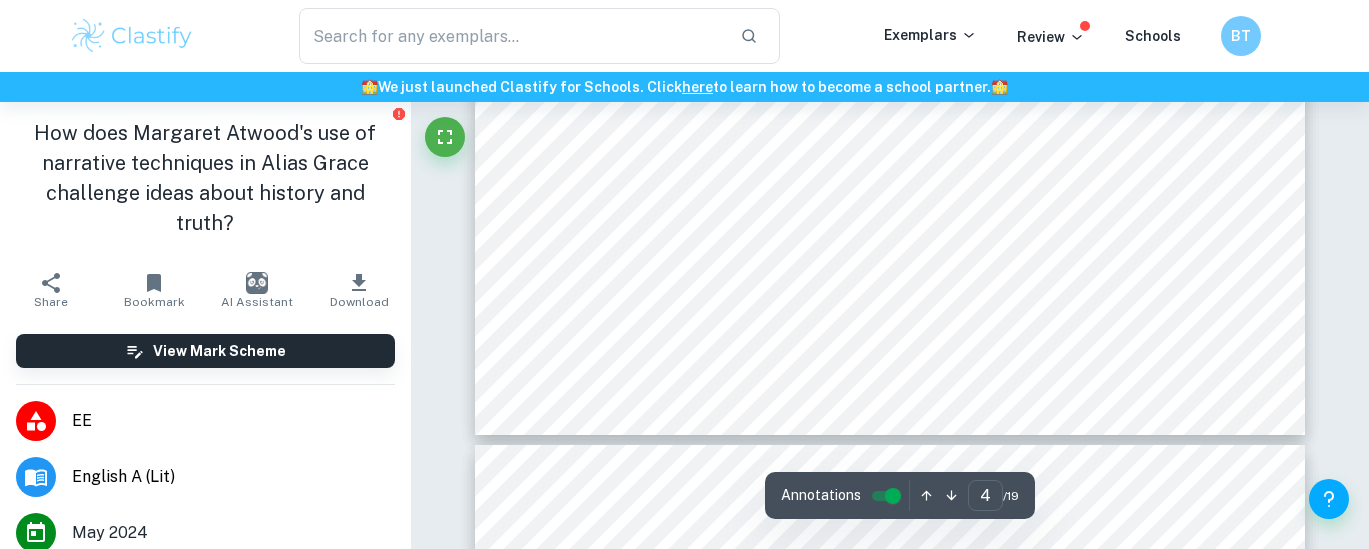 scroll, scrollTop: 4157, scrollLeft: 0, axis: vertical 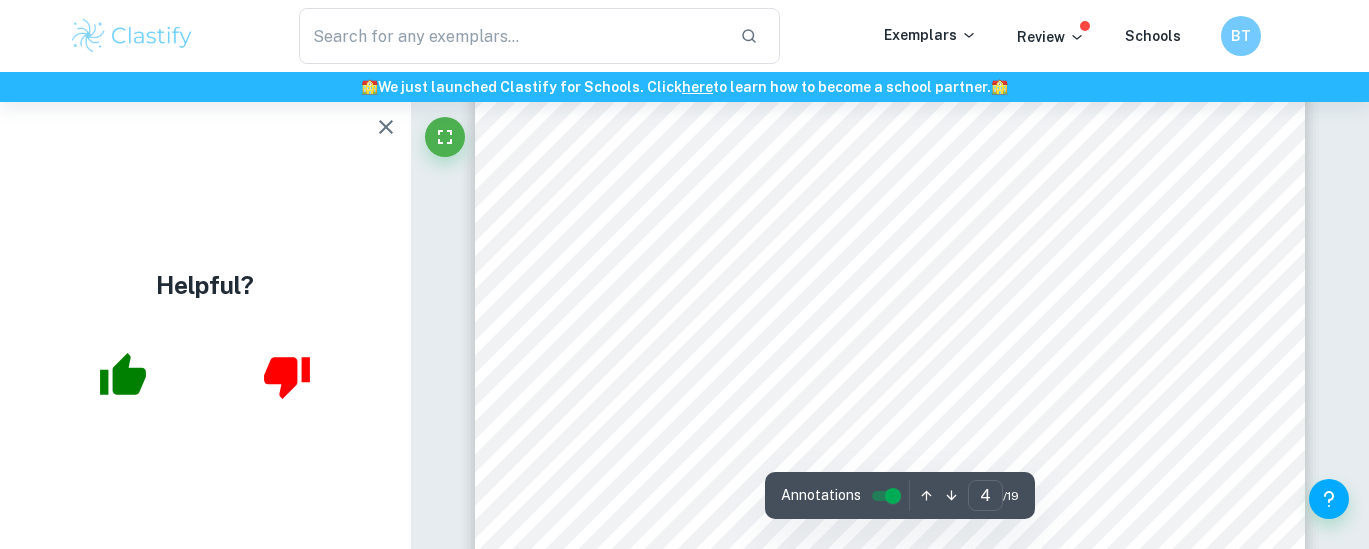 click on "representations, possibly suggesting that the discourses around the historical figure Grace Marks is inevitably shaped and distorted by cultural values and patriarchal biases of the 19th Century. This essay will also assess the methods Atwood plays with narrative techniques such as multiple narrators, self-referentiality, ambiguous symbols, cliche pastiche and a circular narrative structure to show the reader how history is not rooted in absolute truth, it is easily shaped and distorted and thus it is impossible to arrive at a singular truth. As a result, this essay will investigate the question <How does Margaret Atwood9s narrative devices in Alias Grace challenge ideas about truth and history? = It is a topic especially worth exploring as whilst many critics have discussed Atwood’s challenge to history and truths, there has been a lack of emphasis regarding the varying narrative techniques which build this ambiguity to support it. based on the case of Grace Marks, as well as academic essays that looked at" at bounding box center (890, 364) 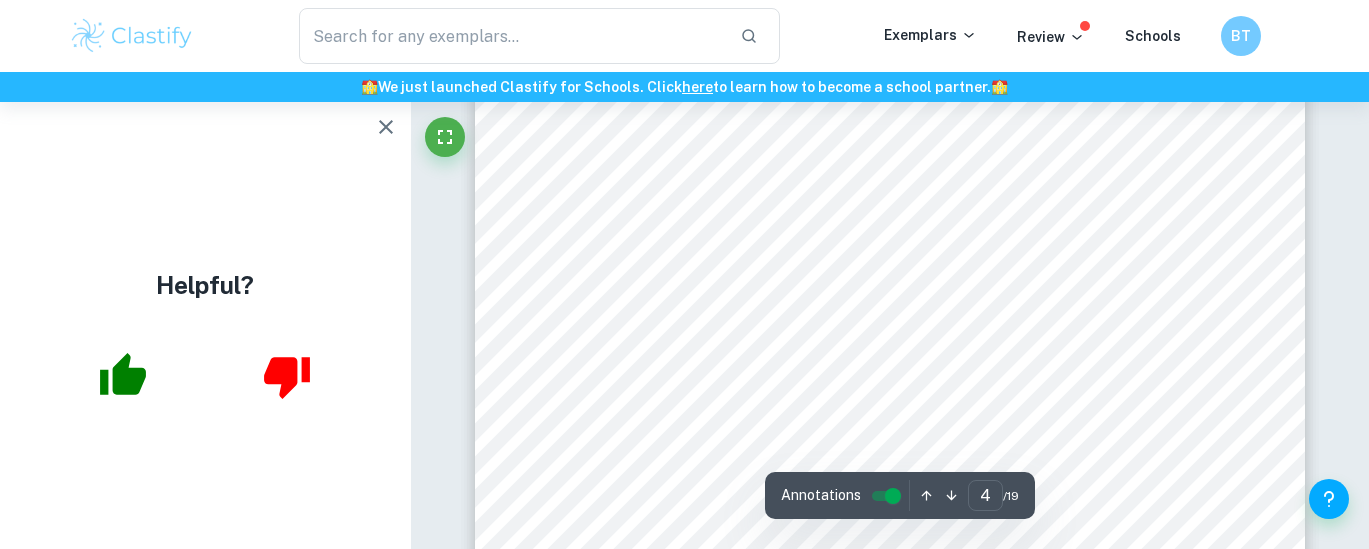 scroll, scrollTop: 3886, scrollLeft: 0, axis: vertical 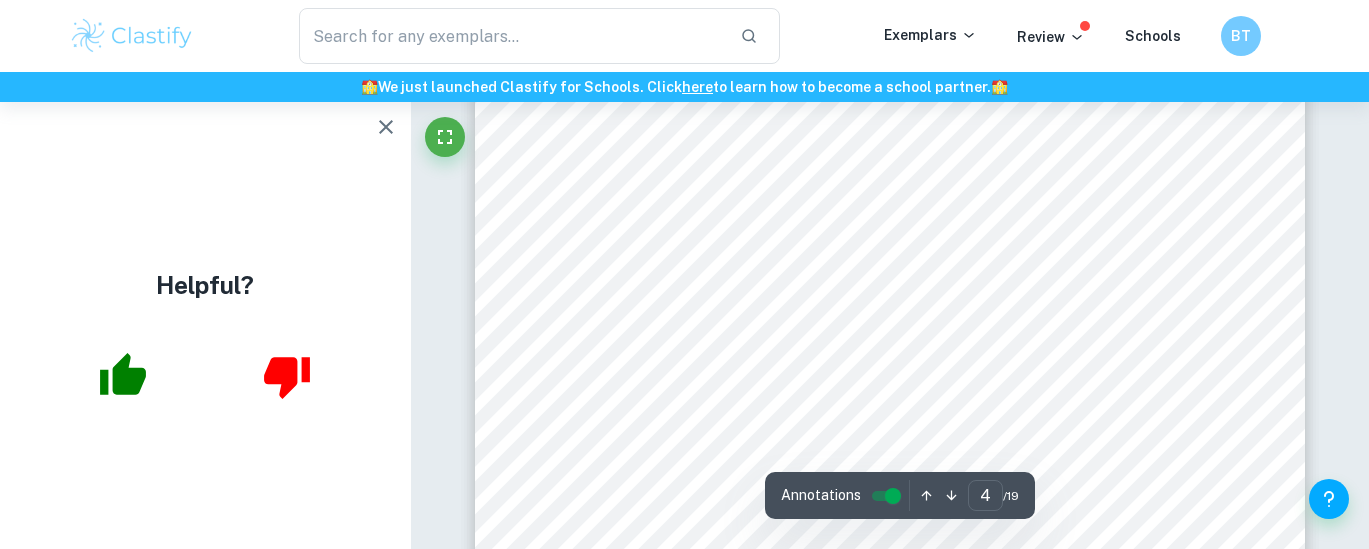 click on "Helpful?" at bounding box center (205, 325) 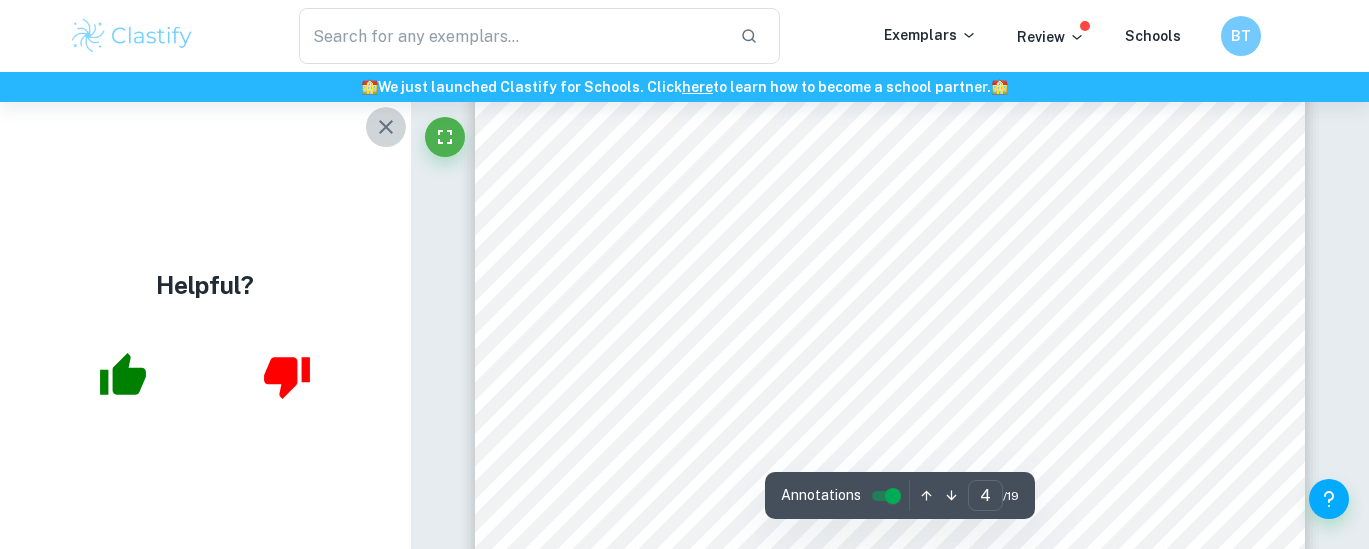 click at bounding box center (386, 127) 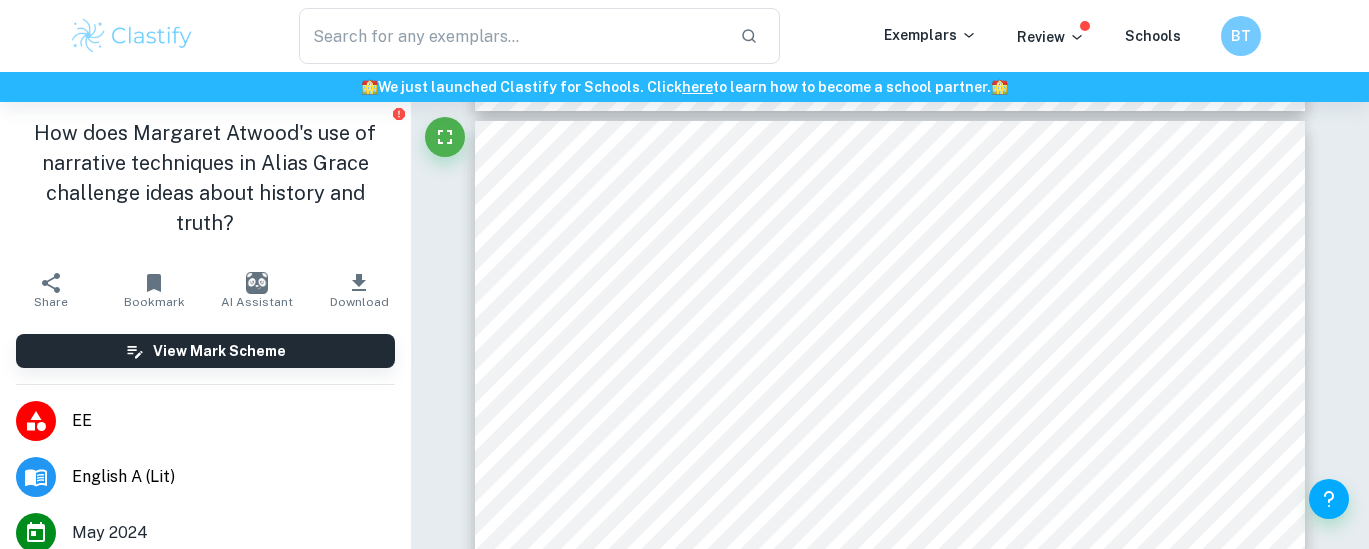 scroll, scrollTop: 4476, scrollLeft: 0, axis: vertical 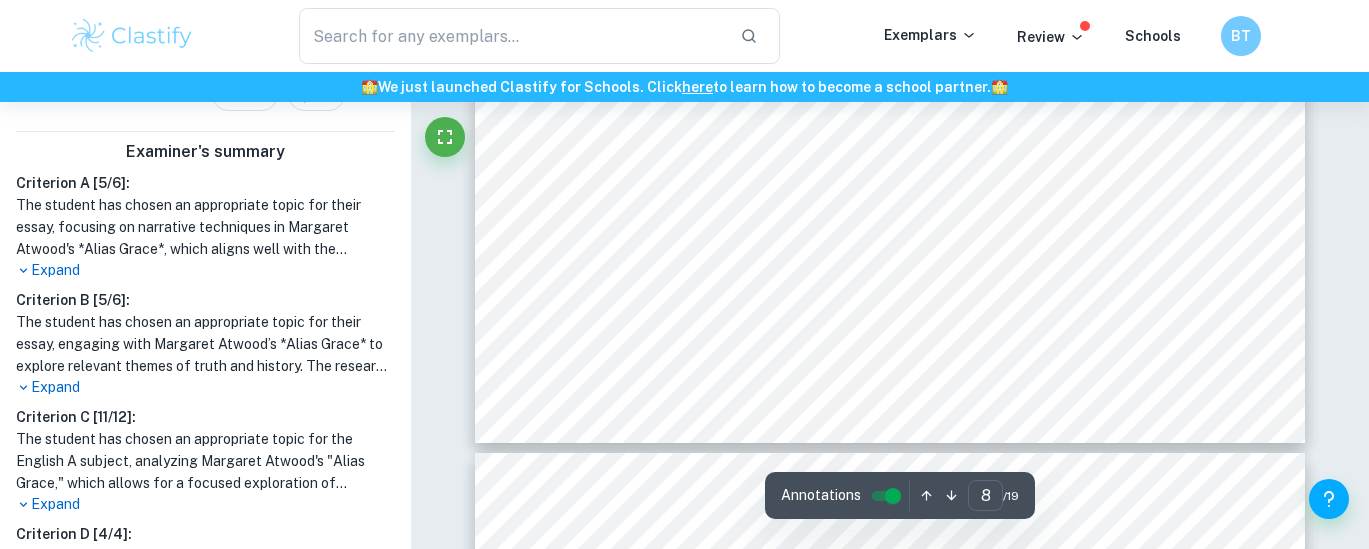 type on "9" 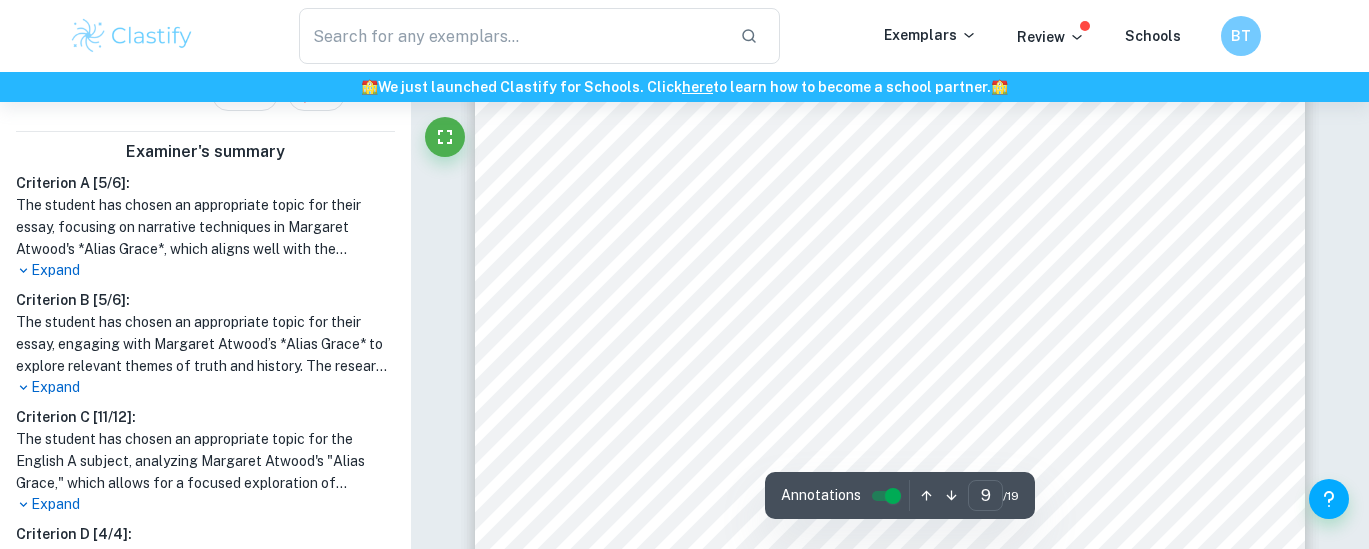 scroll, scrollTop: 9071, scrollLeft: 0, axis: vertical 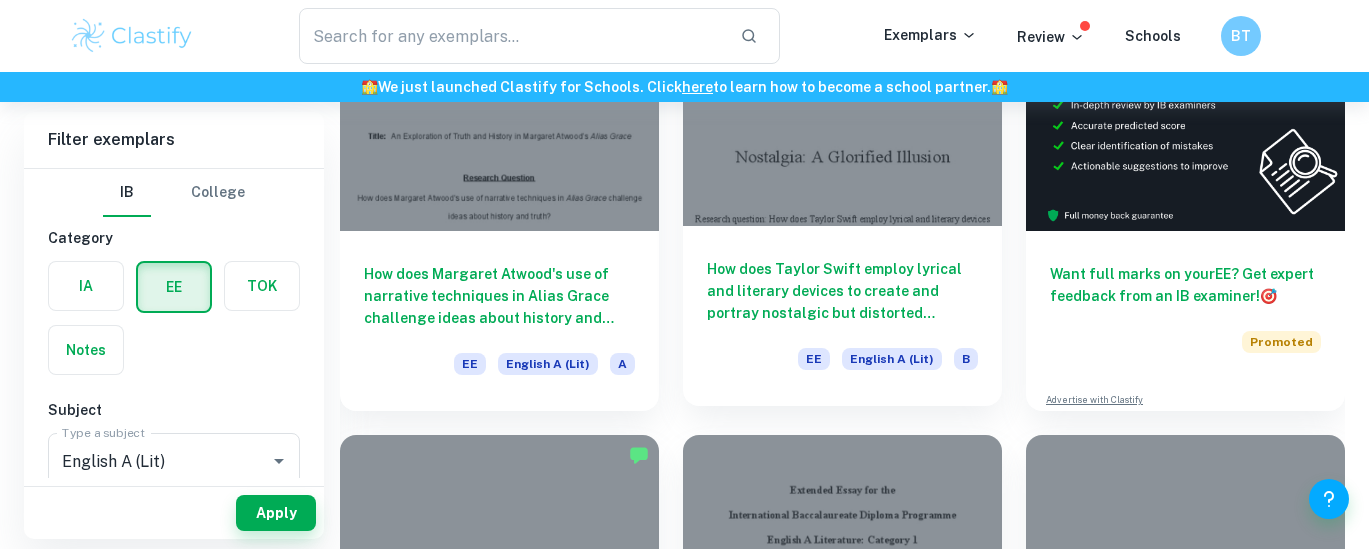 click at bounding box center [842, 106] 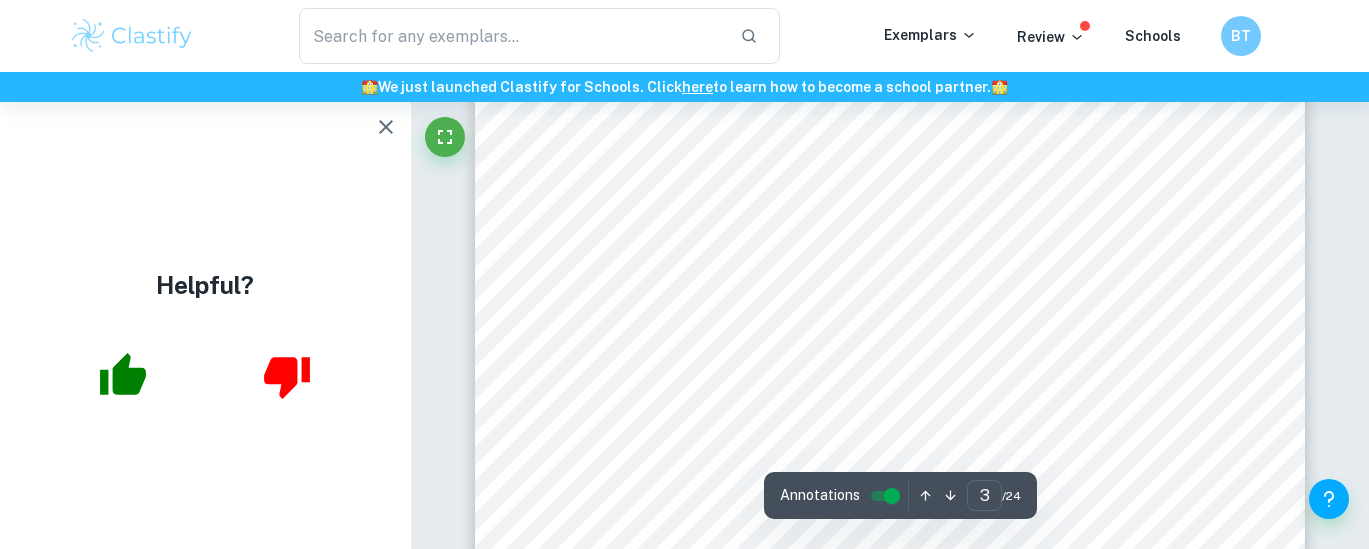 scroll, scrollTop: 2699, scrollLeft: 0, axis: vertical 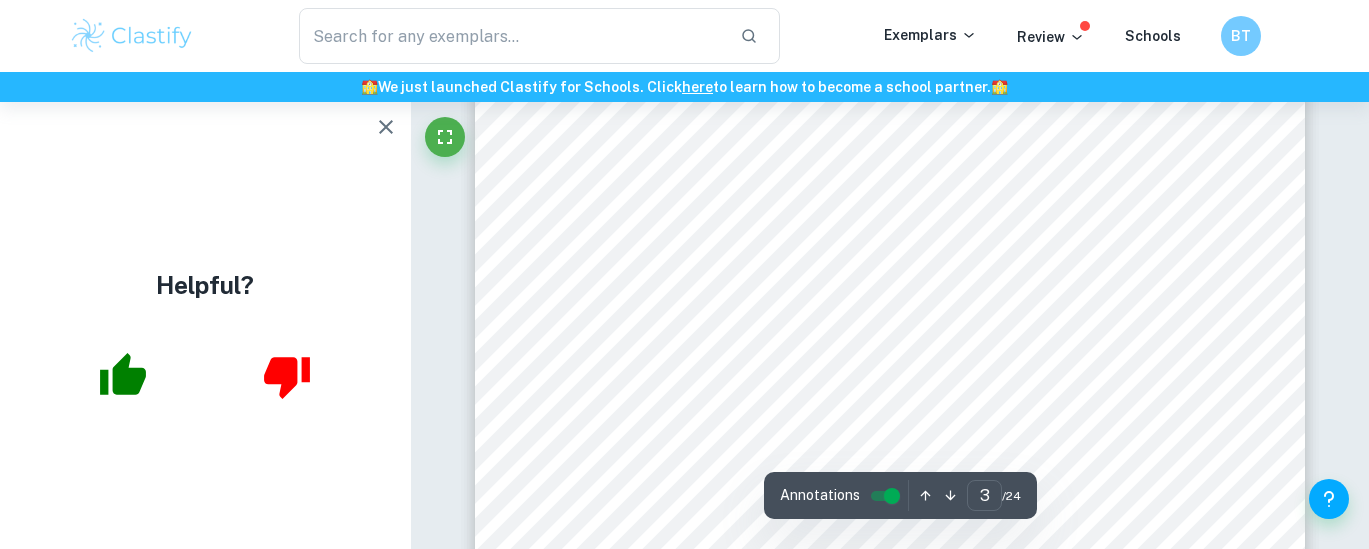 click 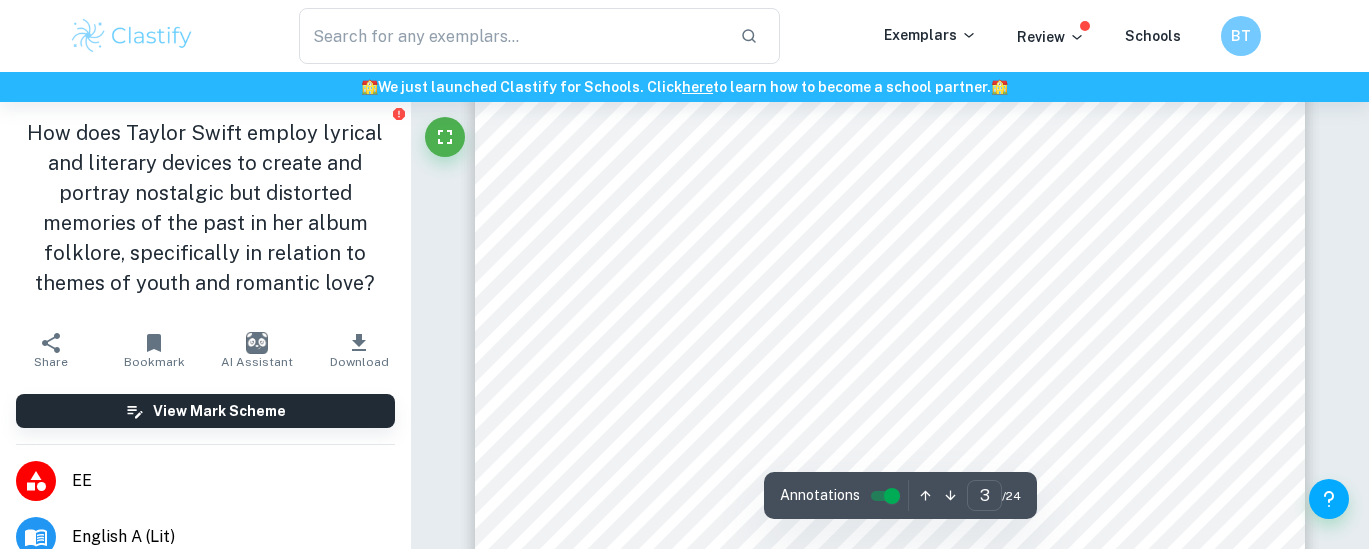 scroll, scrollTop: 2934, scrollLeft: 0, axis: vertical 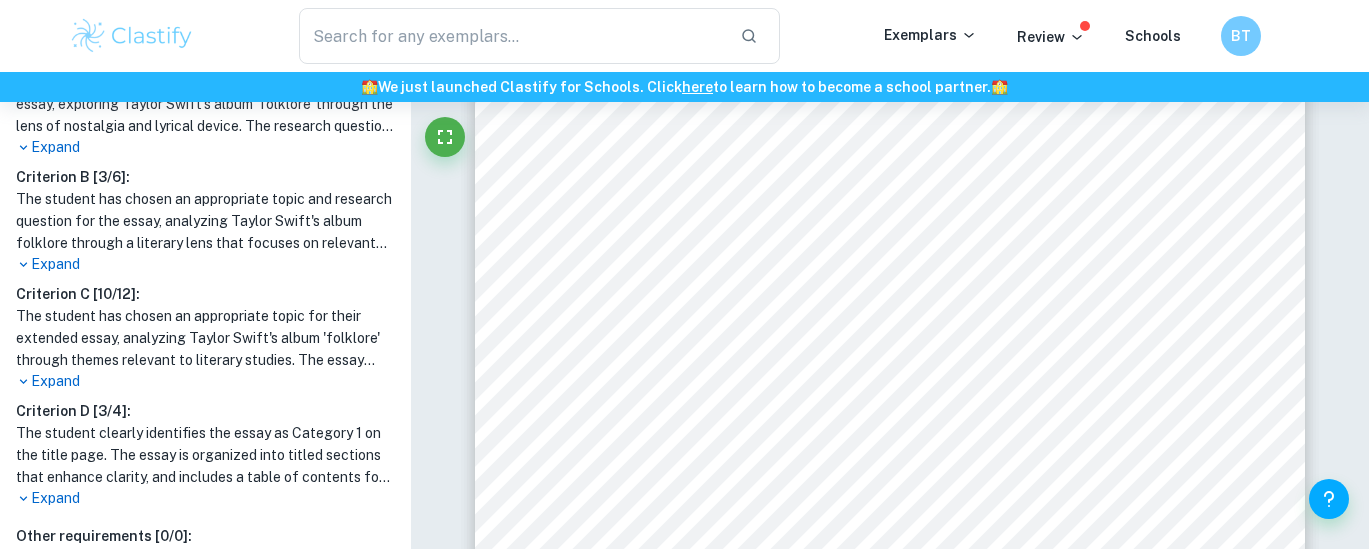 click on "Expand" at bounding box center (205, 264) 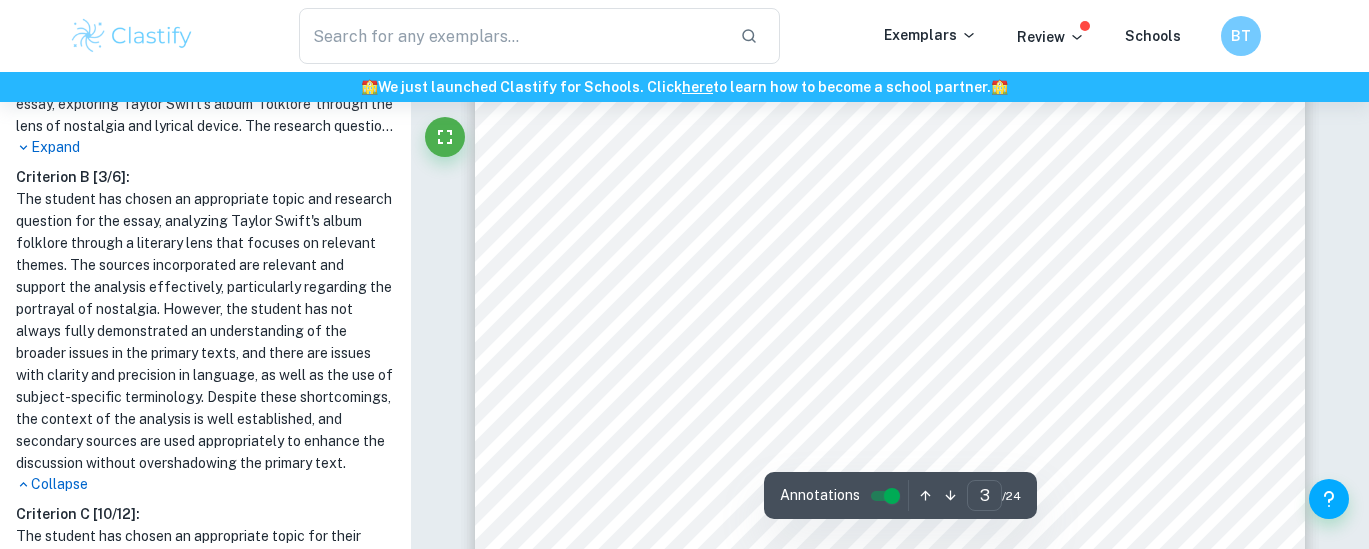 scroll, scrollTop: 3388, scrollLeft: 0, axis: vertical 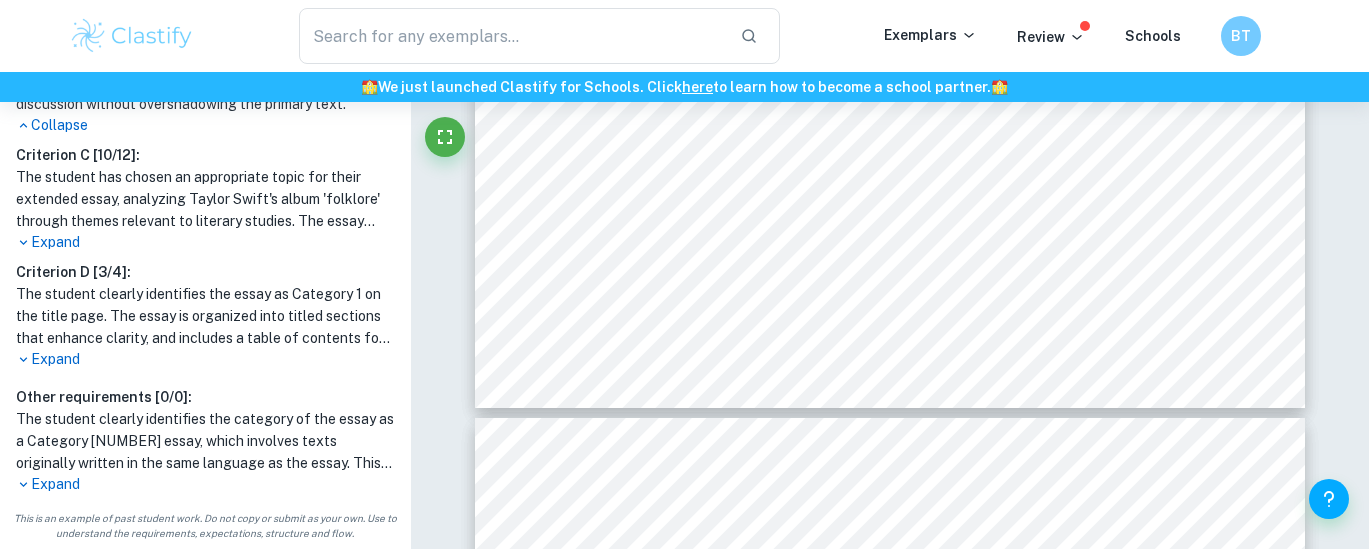 click on "Expand" at bounding box center (205, 359) 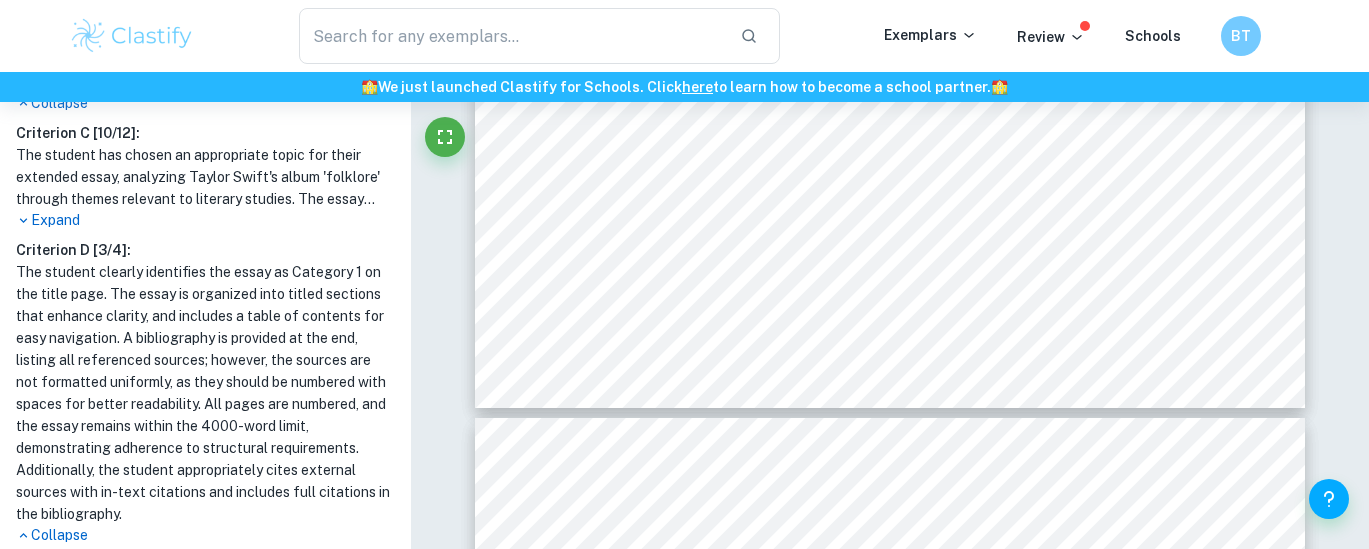 click on "Criterion A   [ 5 / 6 ]: The student has chosen an appropriate topic for their essay, exploring Taylor Swift's album 'folklore' through the lens of nostalgia and lyrical device. The research question is detailed and focused, clearly stated as a question, and is effectively integrated into the introduction, although it should be explicitly presented there as well. The essay outlines the purpose of the research question, references existing knowledge, and discusses the methodology for analysis, incorporating relevant sources that support the student's arguments. Overall, the student demonstrates a strong engagement with the text and its themes, providing a well-structured analysis of the selected songs. Expand Criterion B   [ 3 / 6 ]: Collapse Criterion C   [ 10 / 12 ]: Expand Criterion D   [ 3 / 4 ]: Collapse Other requirements   [ 0 / 0 ]: Expand" at bounding box center (205, 169) 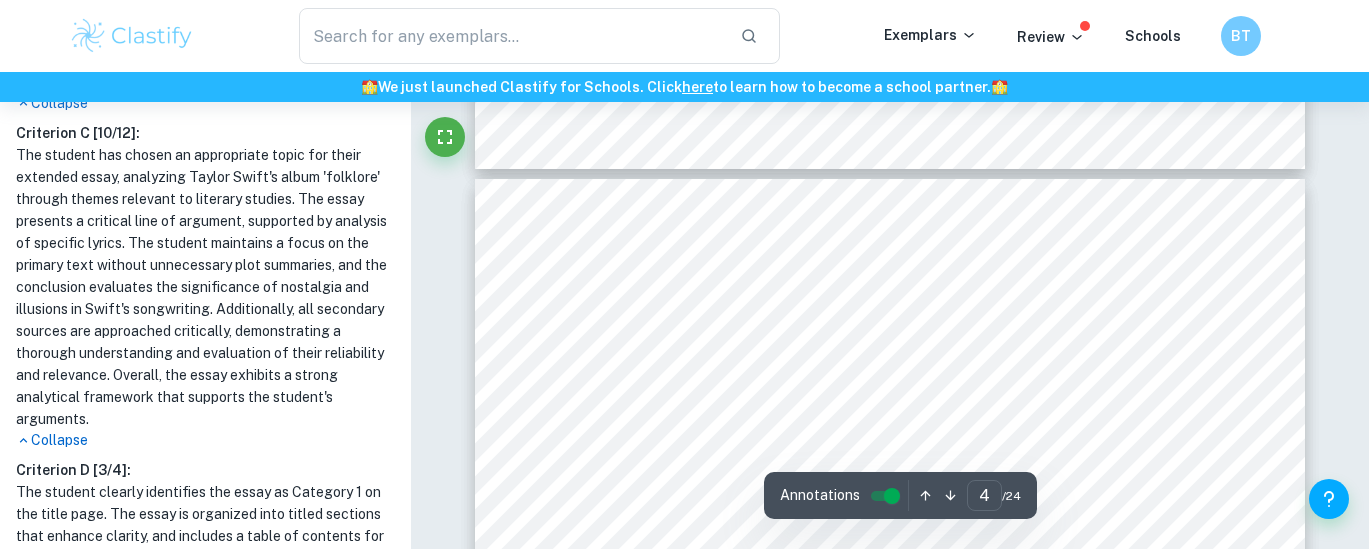 scroll, scrollTop: 3631, scrollLeft: 0, axis: vertical 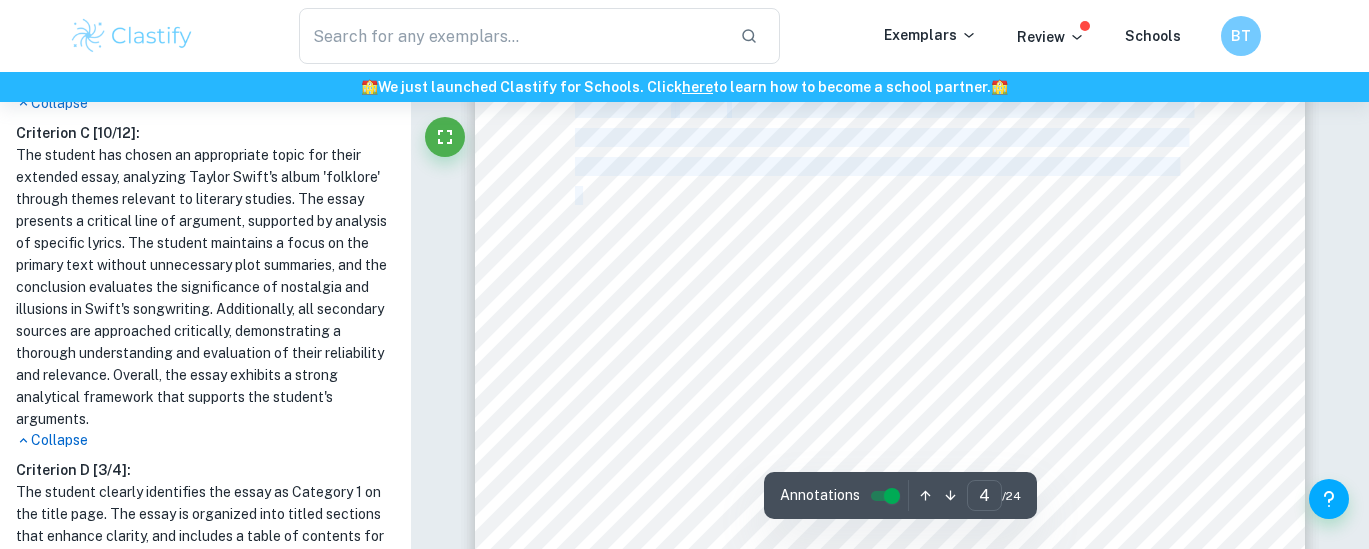 drag, startPoint x: 586, startPoint y: 195, endPoint x: 996, endPoint y: 370, distance: 445.78583 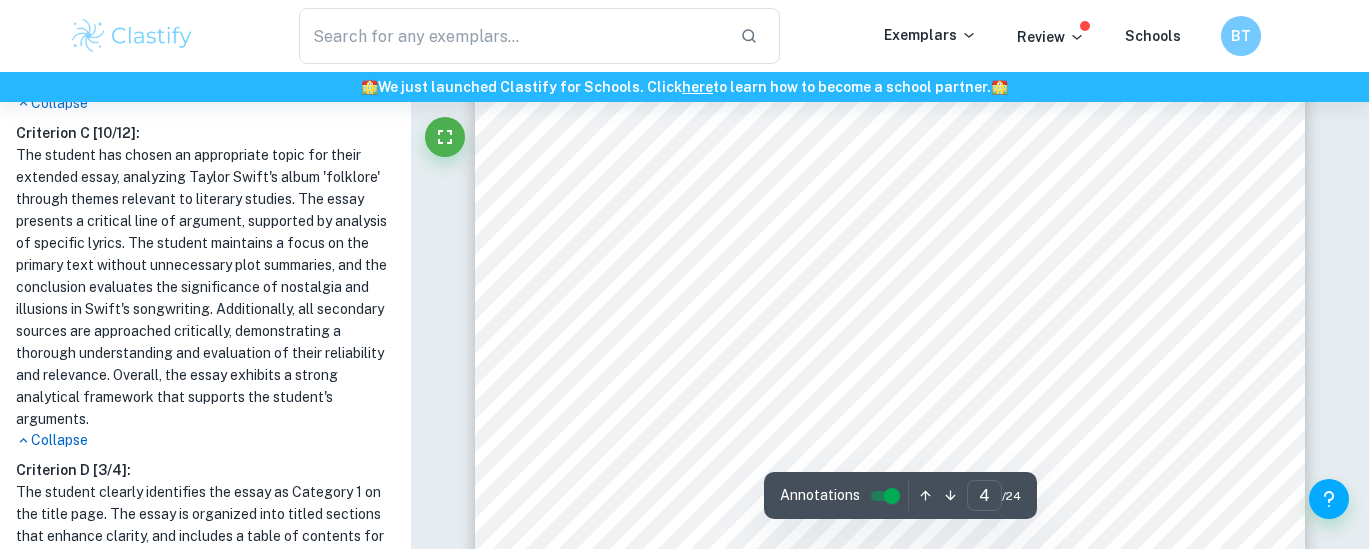 scroll, scrollTop: 4252, scrollLeft: 0, axis: vertical 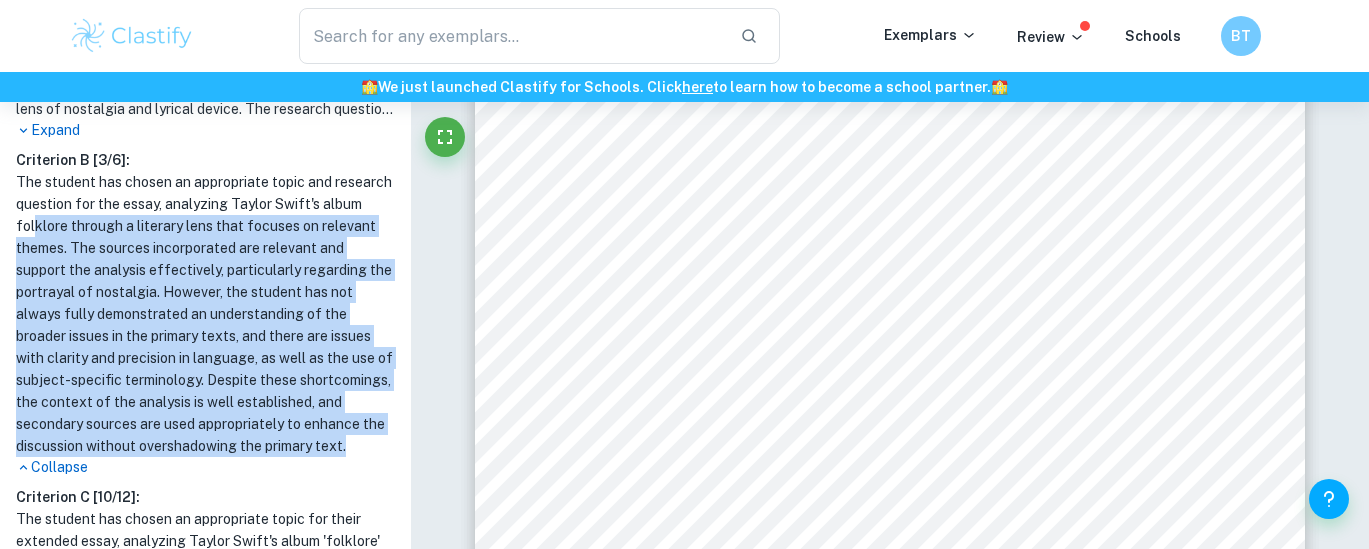 drag, startPoint x: 78, startPoint y: 223, endPoint x: 315, endPoint y: 463, distance: 337.2966 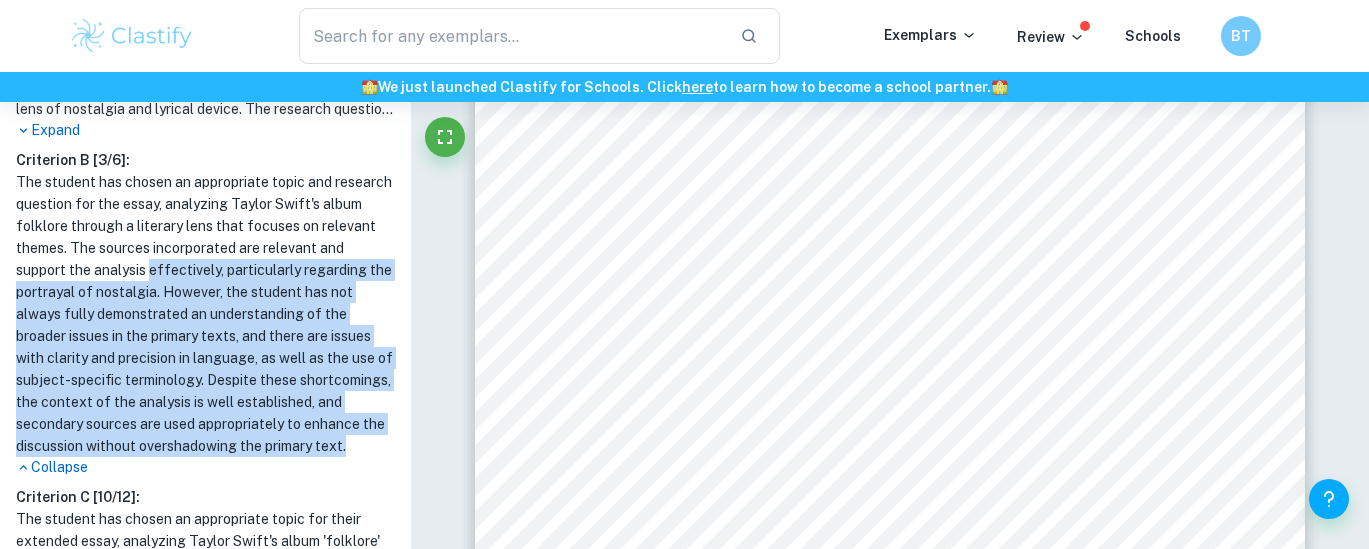 drag, startPoint x: 180, startPoint y: 257, endPoint x: 312, endPoint y: 461, distance: 242.98148 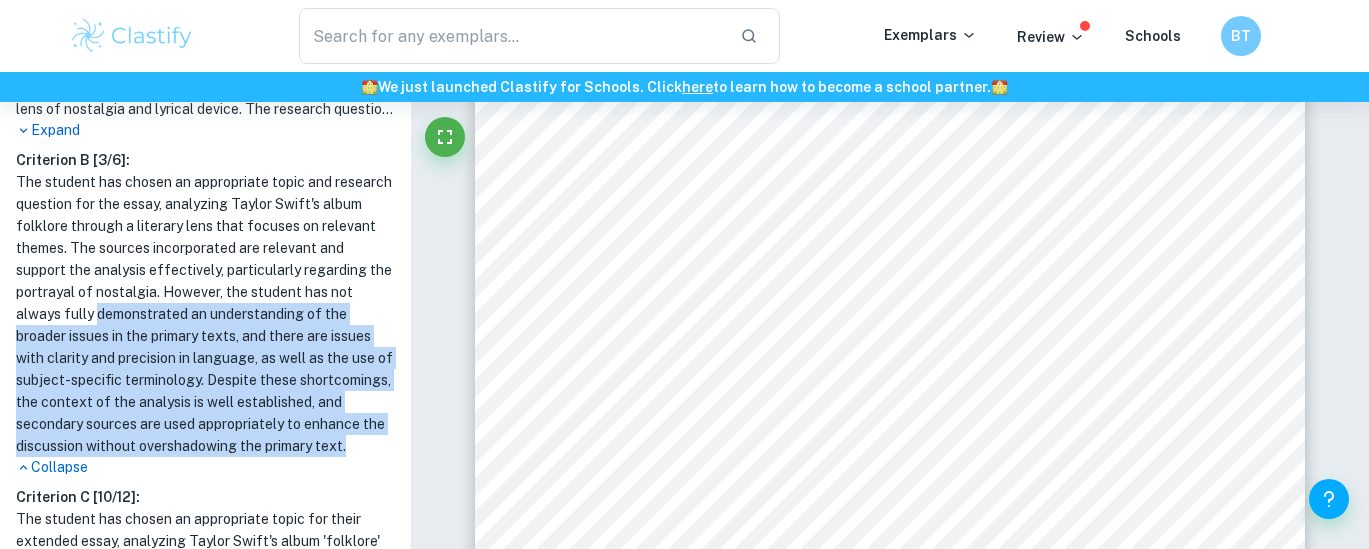 drag, startPoint x: 202, startPoint y: 315, endPoint x: 319, endPoint y: 454, distance: 181.68654 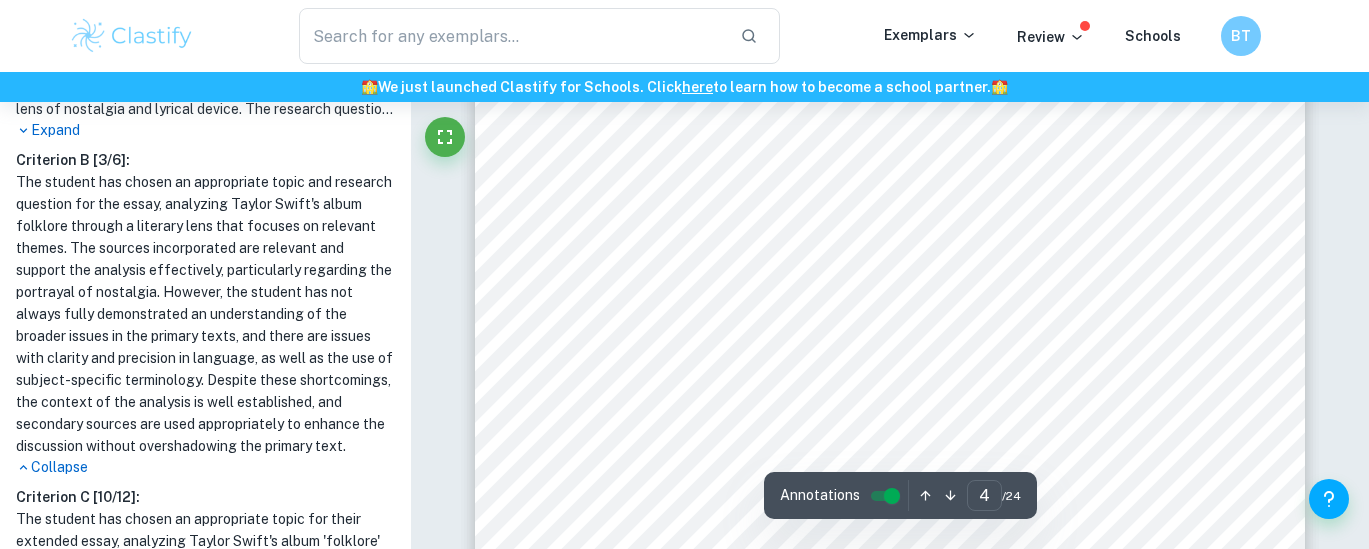 scroll, scrollTop: 4297, scrollLeft: 0, axis: vertical 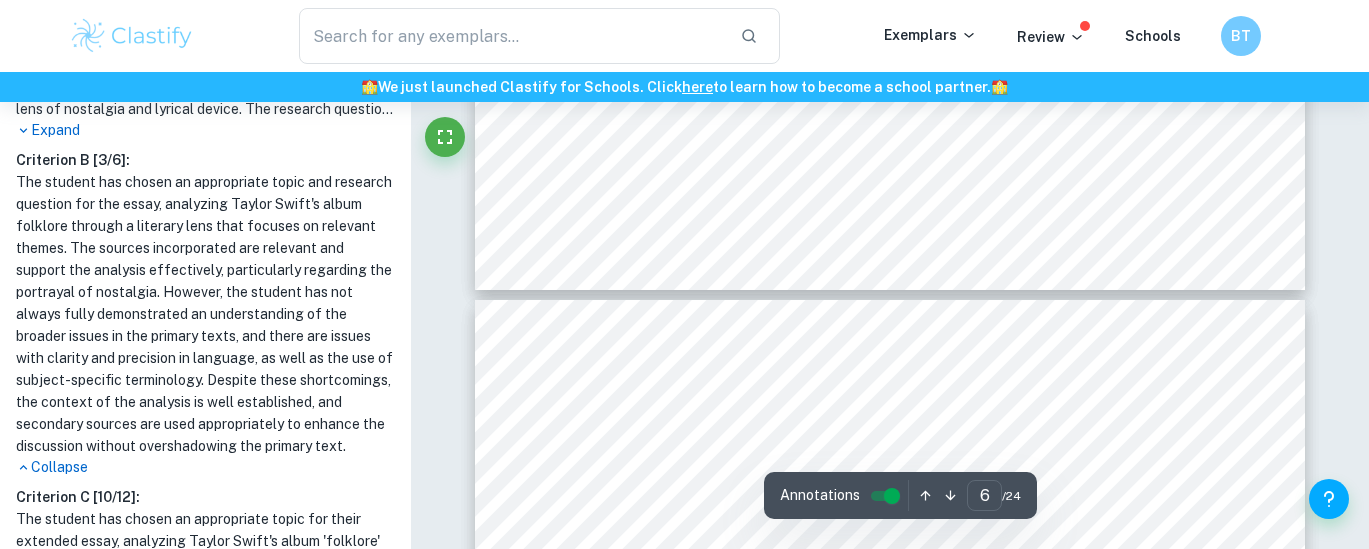 type on "7" 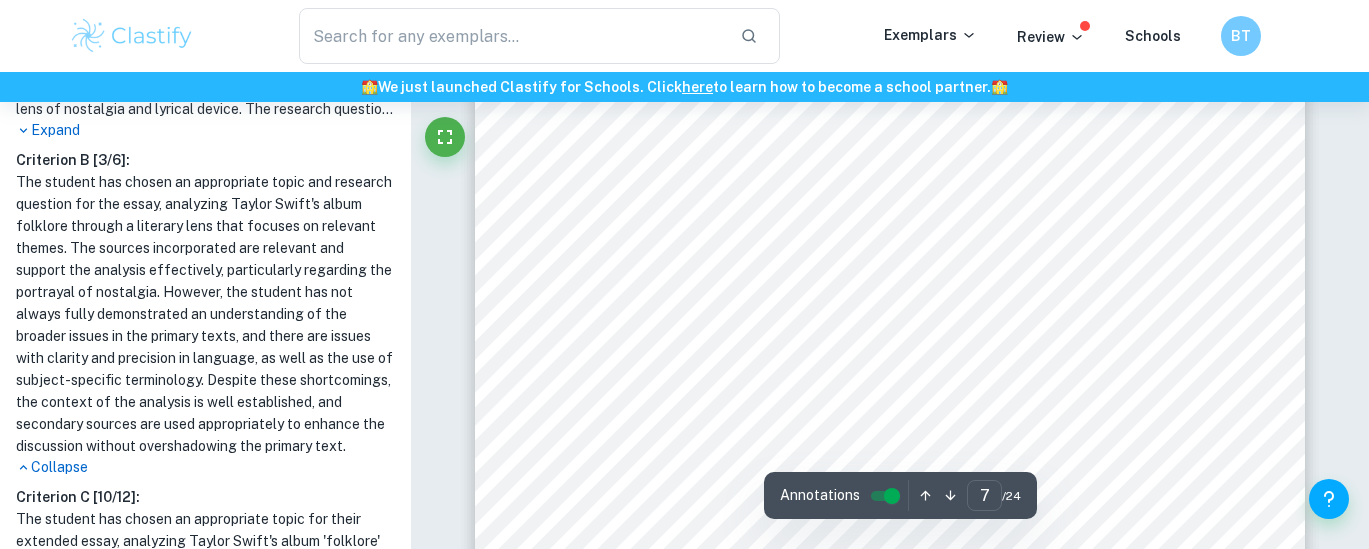 scroll, scrollTop: 7605, scrollLeft: 0, axis: vertical 